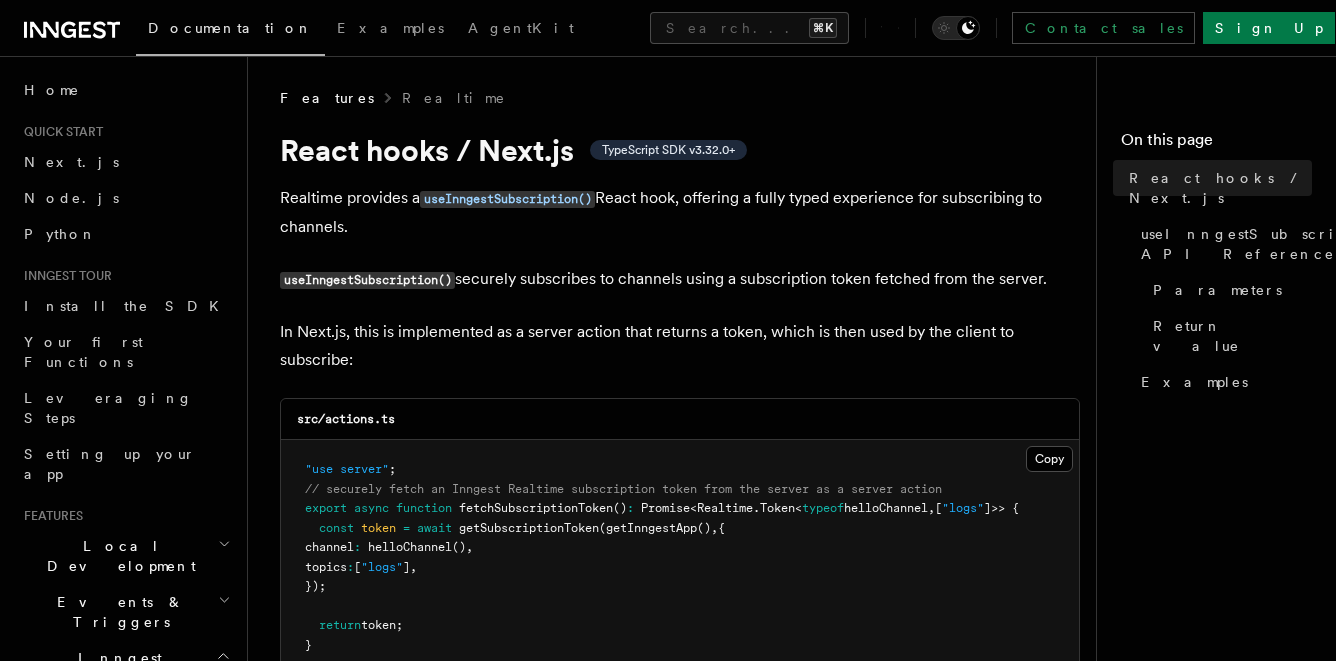 scroll, scrollTop: 0, scrollLeft: 0, axis: both 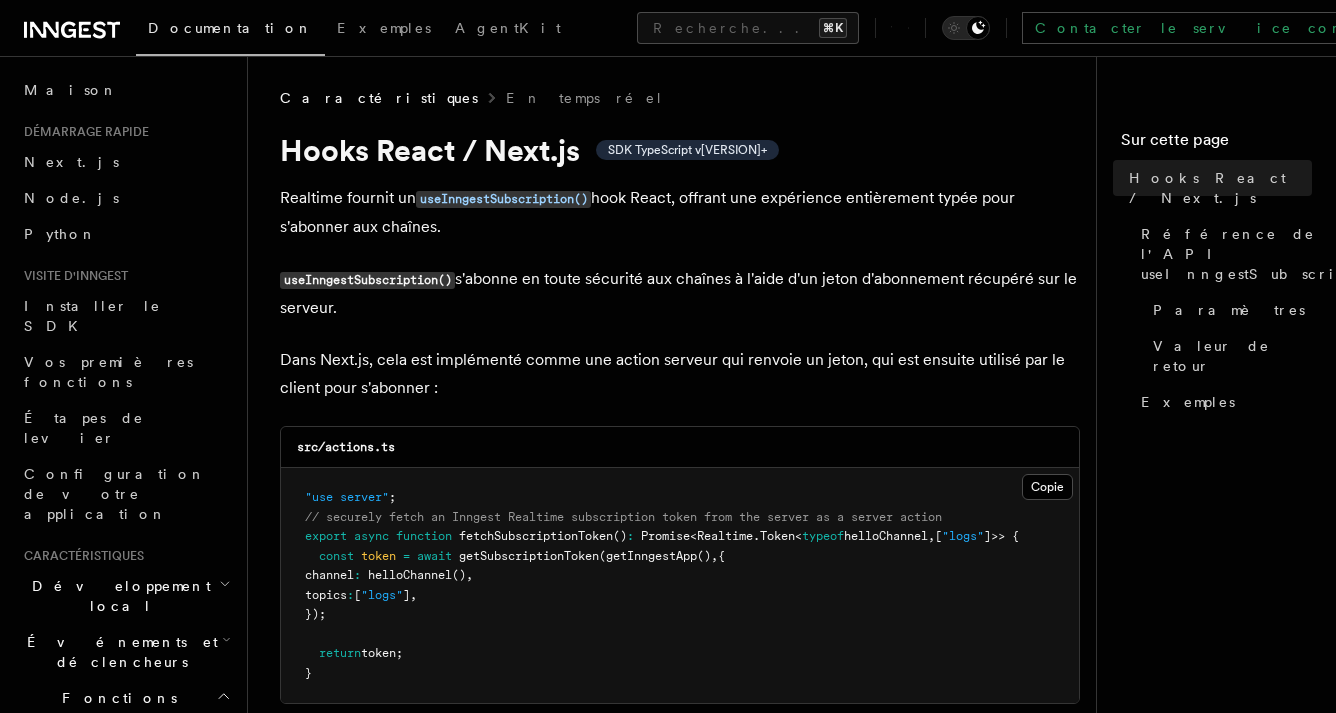 click on "Hooks React / Next.js SDK TypeScript v[VERSION]+" at bounding box center [680, 150] 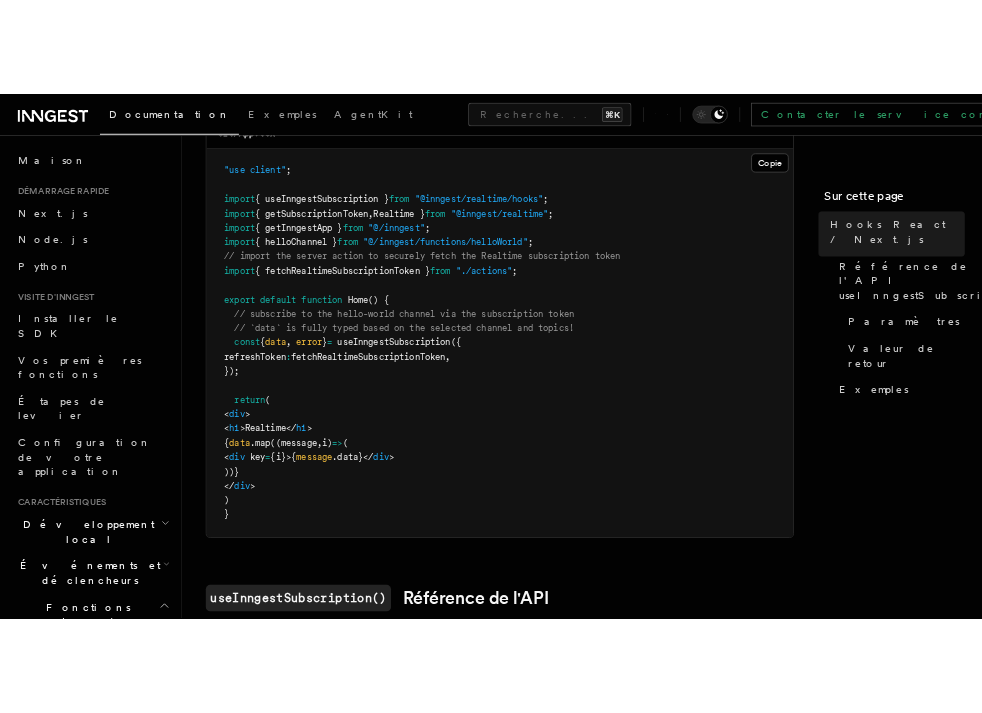 scroll, scrollTop: 0, scrollLeft: 0, axis: both 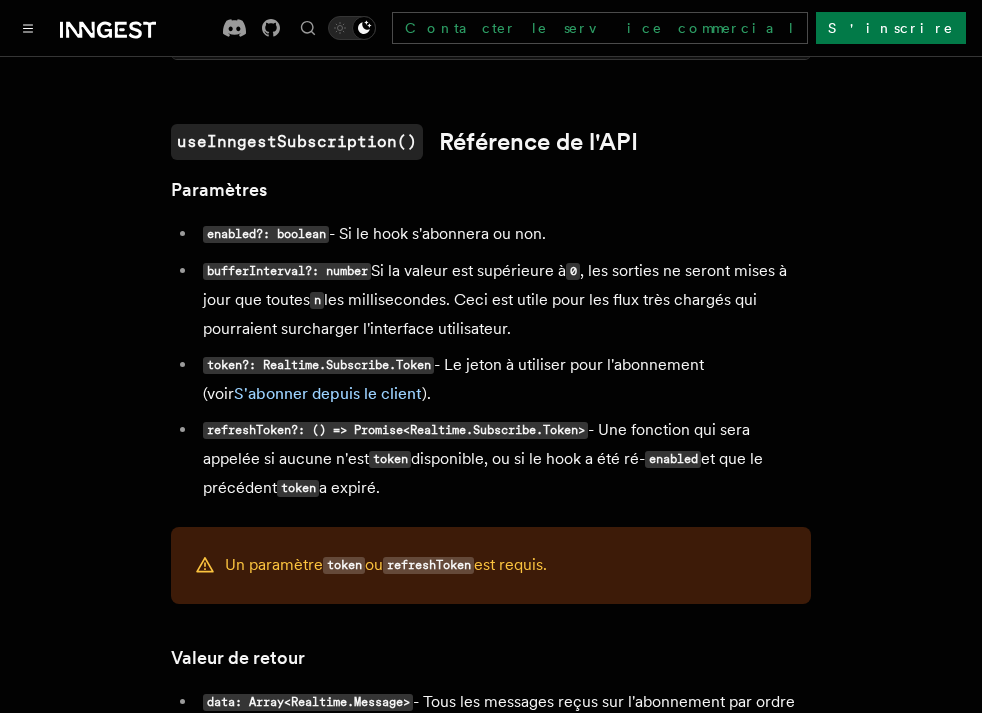 click on "Caractéristiques En temps réel Hooks React / Next.js SDK TypeScript v3.32.0+
Realtime fournit un  useInngestSubscription() hook React, offrant une expérience entièrement typée pour s'abonner aux chaînes.
useInngestSubscription() s'abonne en toute sécurité aux chaînes à l'aide d'un jeton d'abonnement récupéré sur le serveur.
Dans Next.js, cela est implémenté comme une action serveur qui renvoie un jeton, qui est ensuite utilisé par le client pour s'abonner :
src/actions.ts Copie Copié "use server" ;
// securely fetch an Inngest Realtime subscription token from the server as a server action
export   async   function   fetchSubscriptionToken () :   Promise < Realtime . Token < typeof  helloChannel ,  [ "logs" ]>> {
const   token   =   await   getSubscriptionToken ( getInngestApp () ,  {
channel :   helloChannel () ,
topics :  [ "logs" ] ,
});
return  token;
}
src/App.tsx Copie Copié "use client" ;
import  { useInngestSubscription }  from   ;" at bounding box center [491, 330] 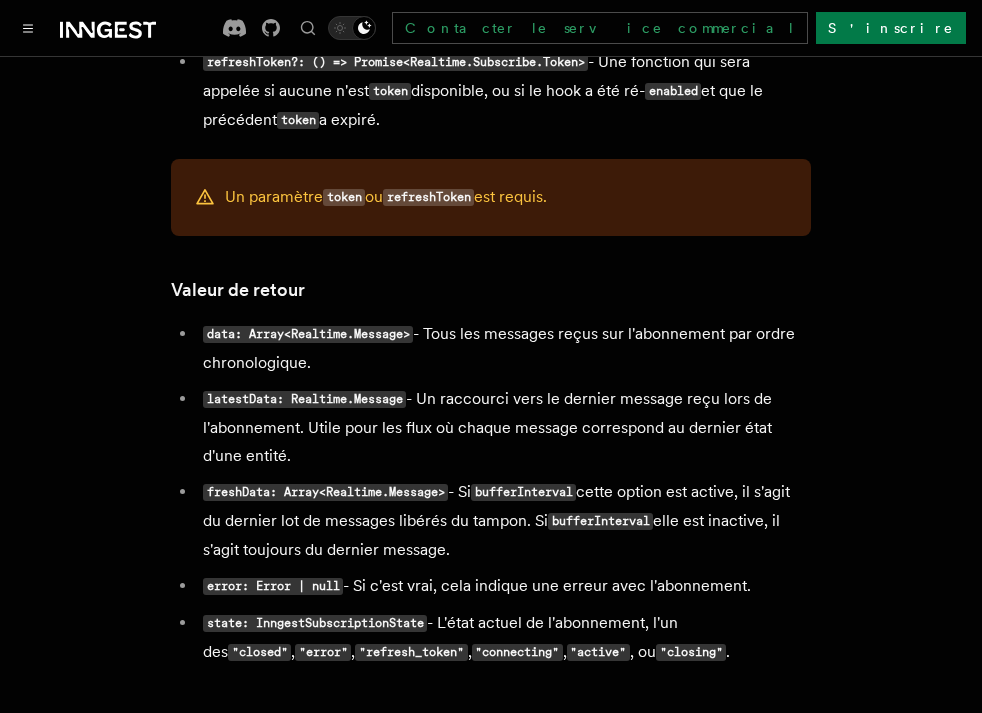 scroll, scrollTop: 0, scrollLeft: 0, axis: both 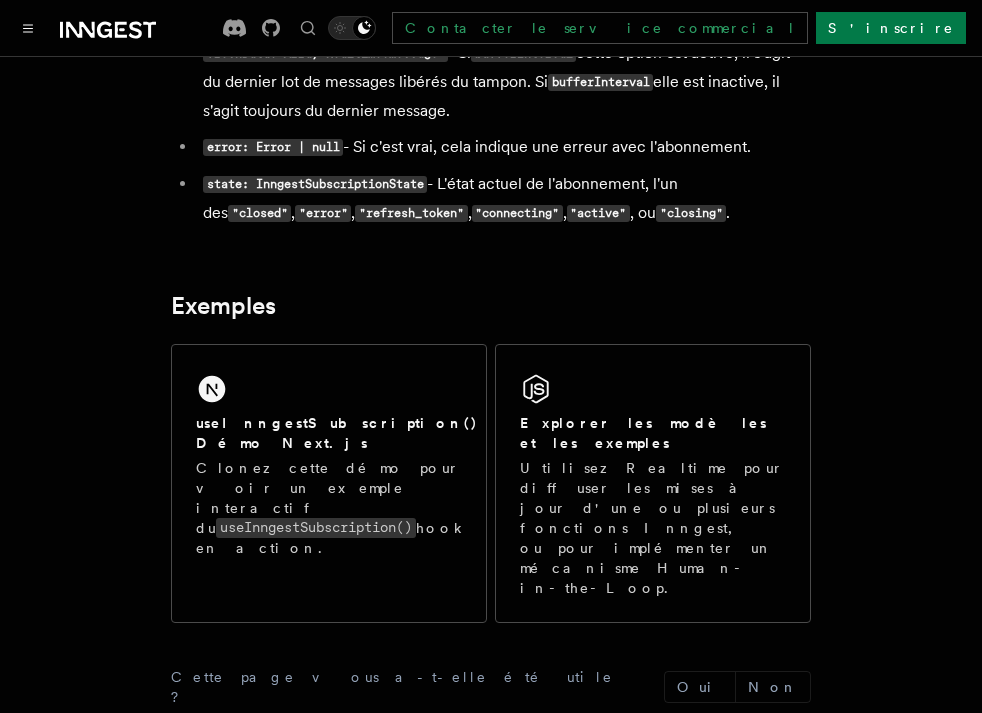 click on "Caractéristiques En temps réel Hooks React / Next.js SDK TypeScript v3.32.0+
Realtime fournit un  useInngestSubscription() hook React, offrant une expérience entièrement typée pour s'abonner aux chaînes.
useInngestSubscription() s'abonne en toute sécurité aux chaînes à l'aide d'un jeton d'abonnement récupéré sur le serveur.
Dans Next.js, cela est implémenté comme une action serveur qui renvoie un jeton, qui est ensuite utilisé par le client pour s'abonner :
src/actions.ts Copie Copié "use server" ;
// securely fetch an Inngest Realtime subscription token from the server as a server action
export   async   function   fetchSubscriptionToken () :   Promise < Realtime . Token < typeof  helloChannel ,  [ "logs" ]>> {
const   token   =   await   getSubscriptionToken ( getInngestApp () ,  {
channel :   helloChannel () ,
topics :  [ "logs" ] ,
});
return  token;
}
src/App.tsx Copie Copié "use client" ;
import  { useInngestSubscription }  from   ;" at bounding box center [491, -477] 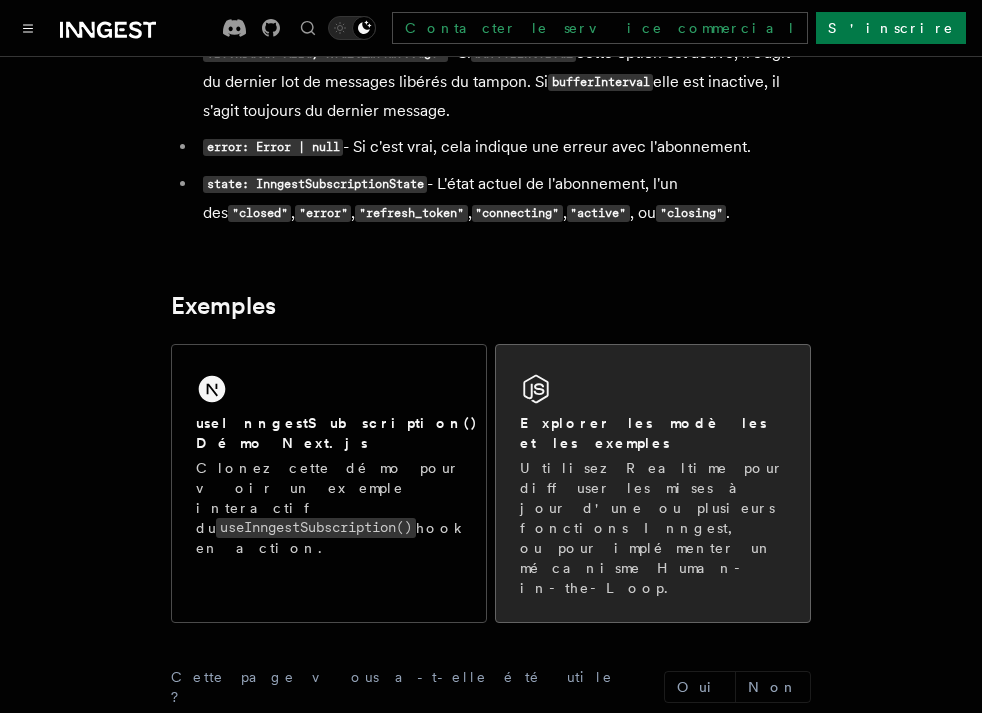 click on "Explorer les modèles et les exemples" at bounding box center [653, 433] 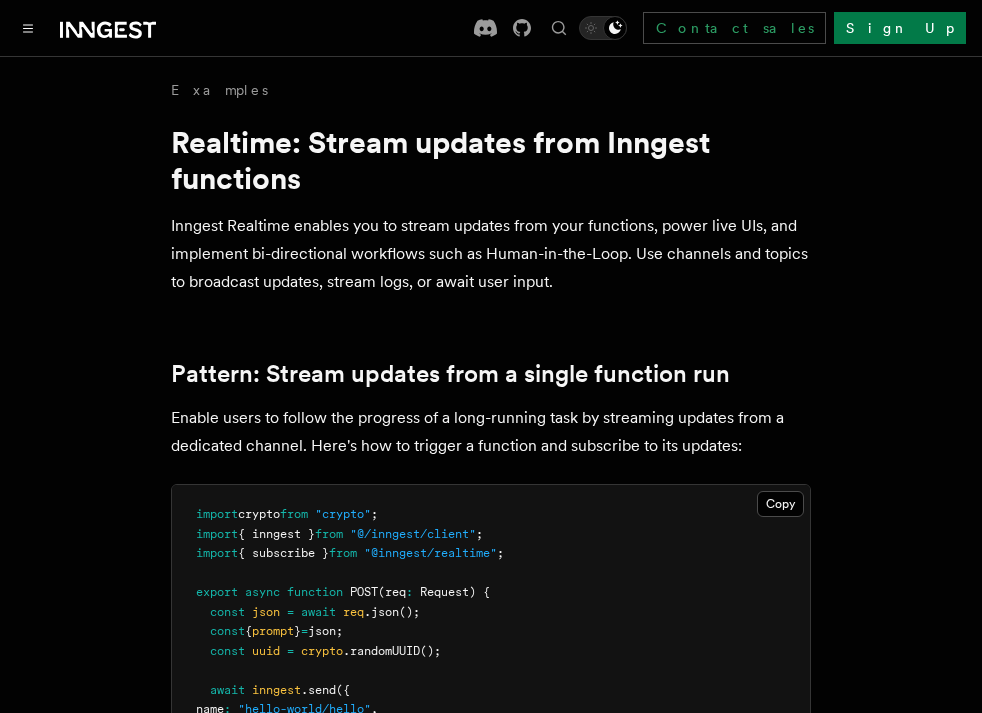 scroll, scrollTop: 0, scrollLeft: 0, axis: both 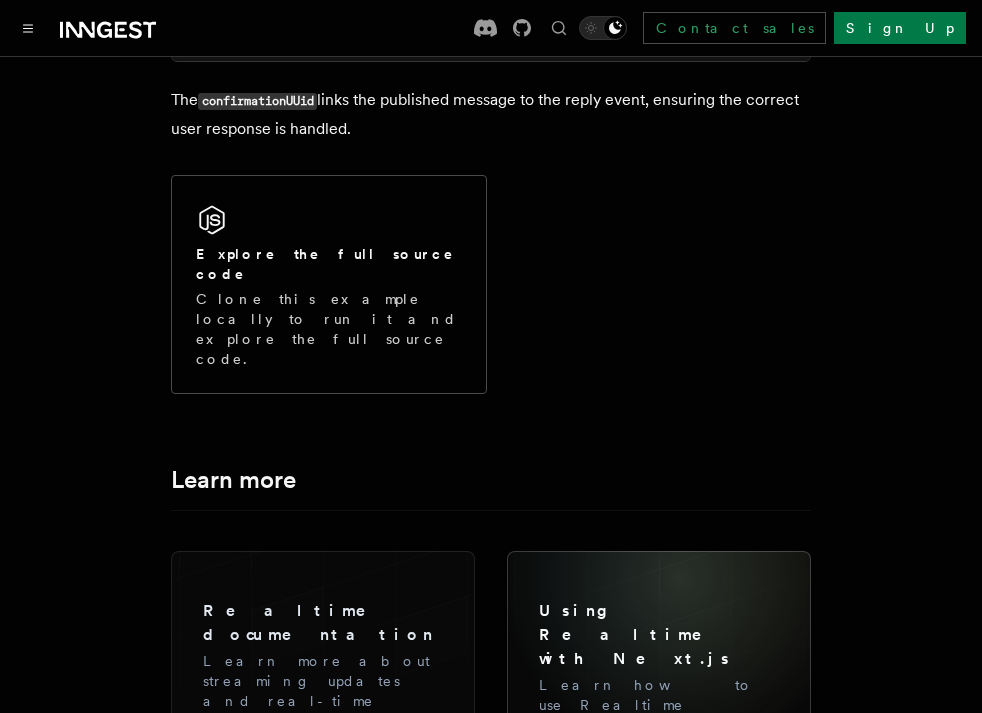 click on "Using Realtime with Next.js" at bounding box center [659, 635] 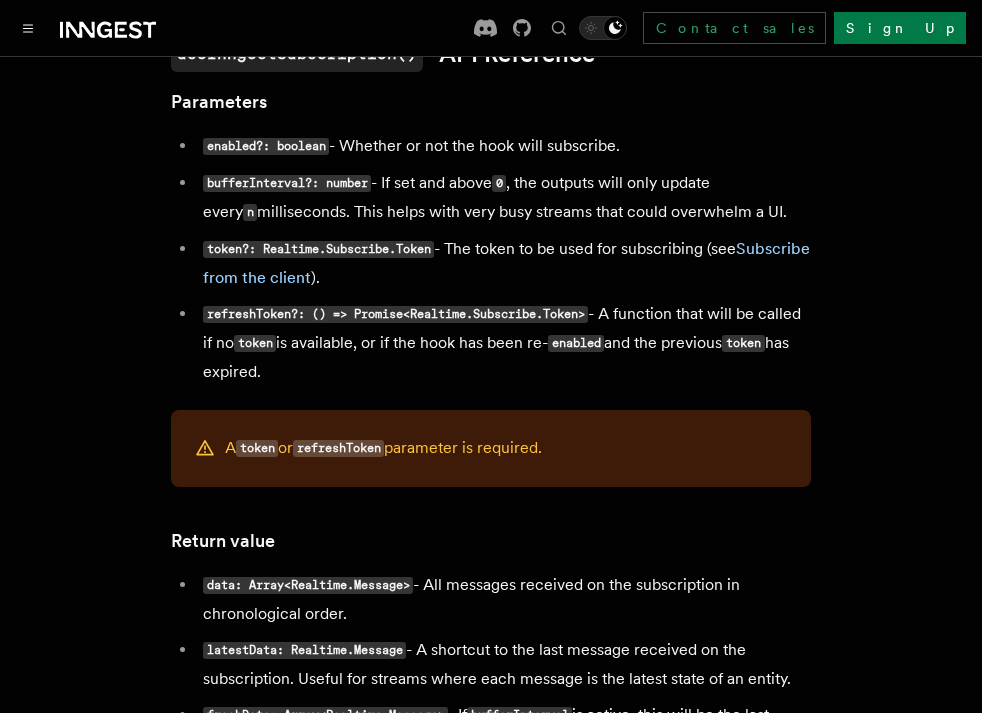 scroll, scrollTop: 1236, scrollLeft: 0, axis: vertical 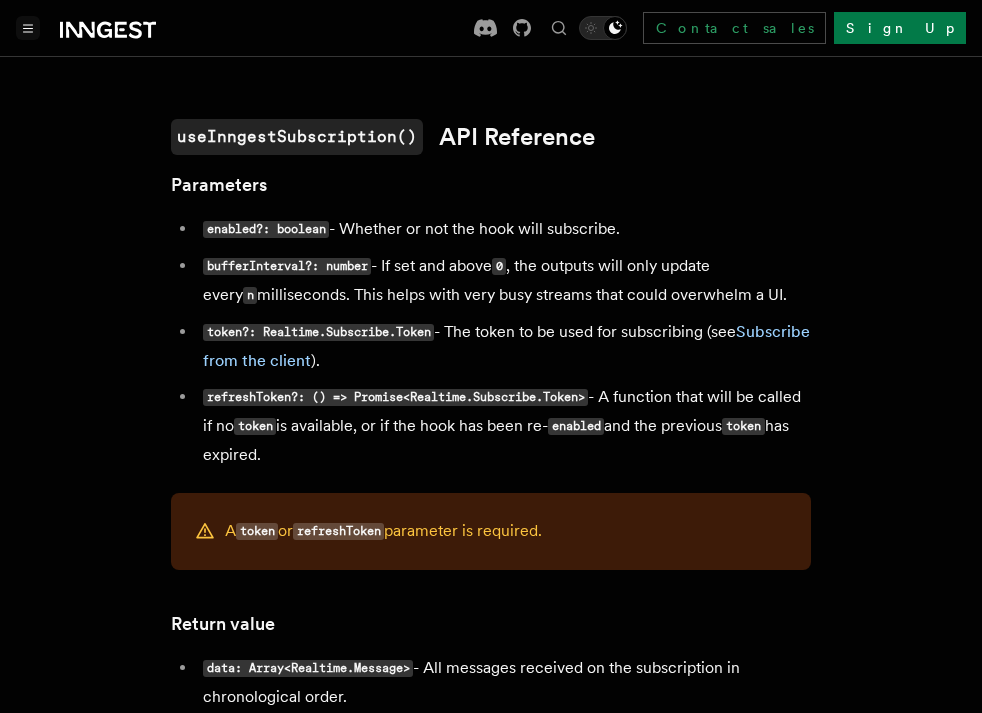click at bounding box center (28, 28) 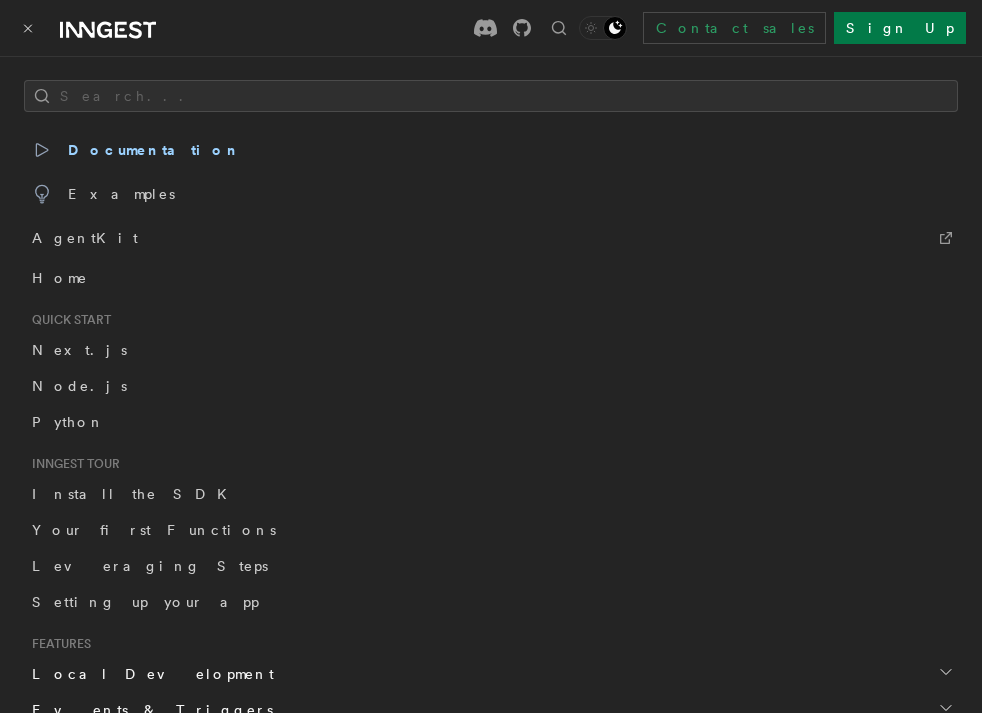 click at bounding box center [28, 28] 